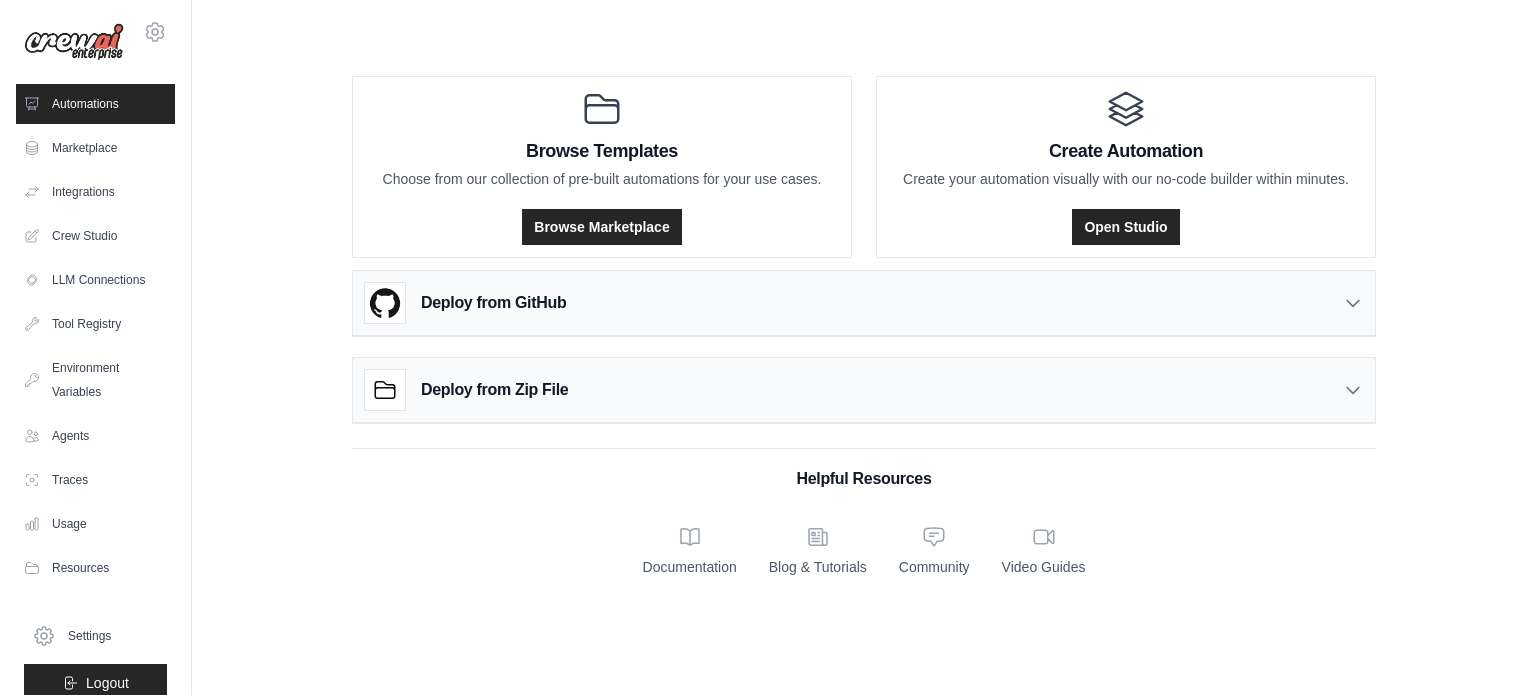 scroll, scrollTop: 0, scrollLeft: 0, axis: both 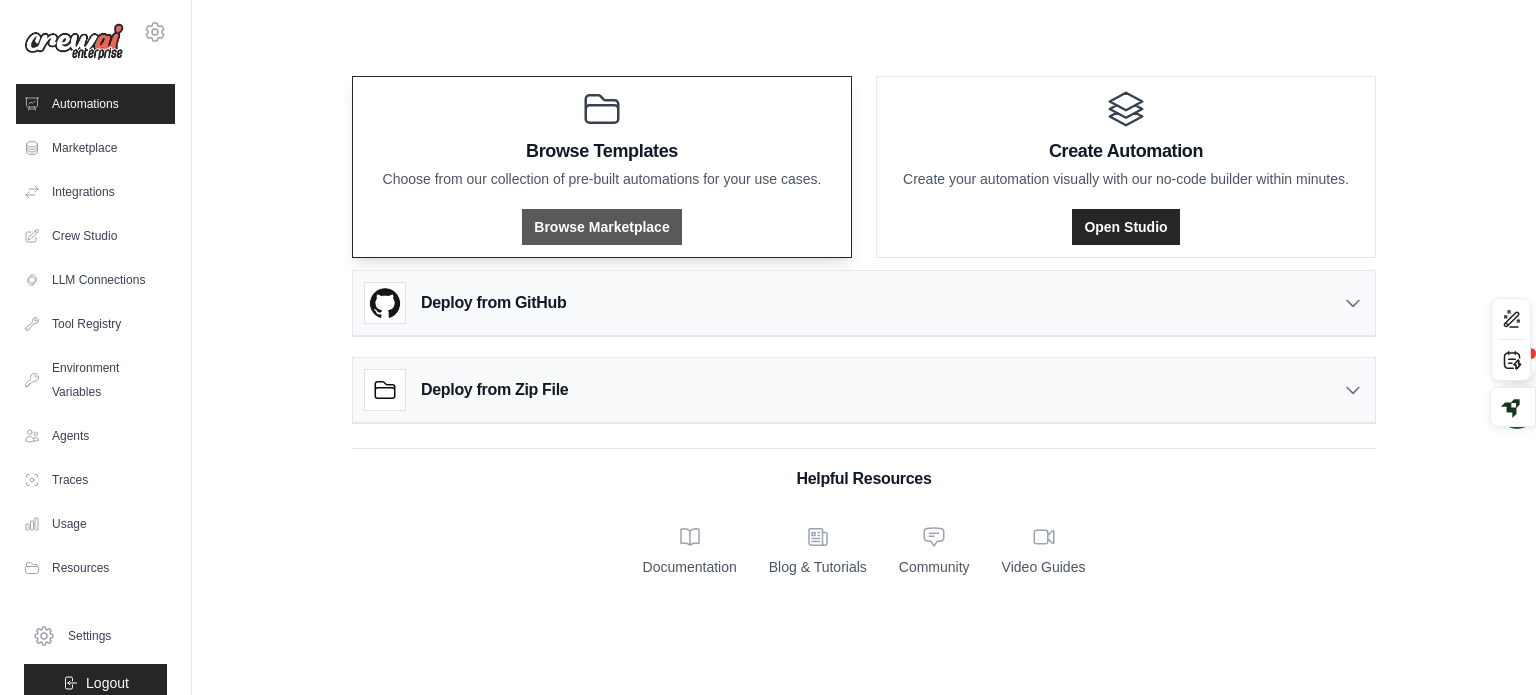 click on "Browse Marketplace" at bounding box center [601, 227] 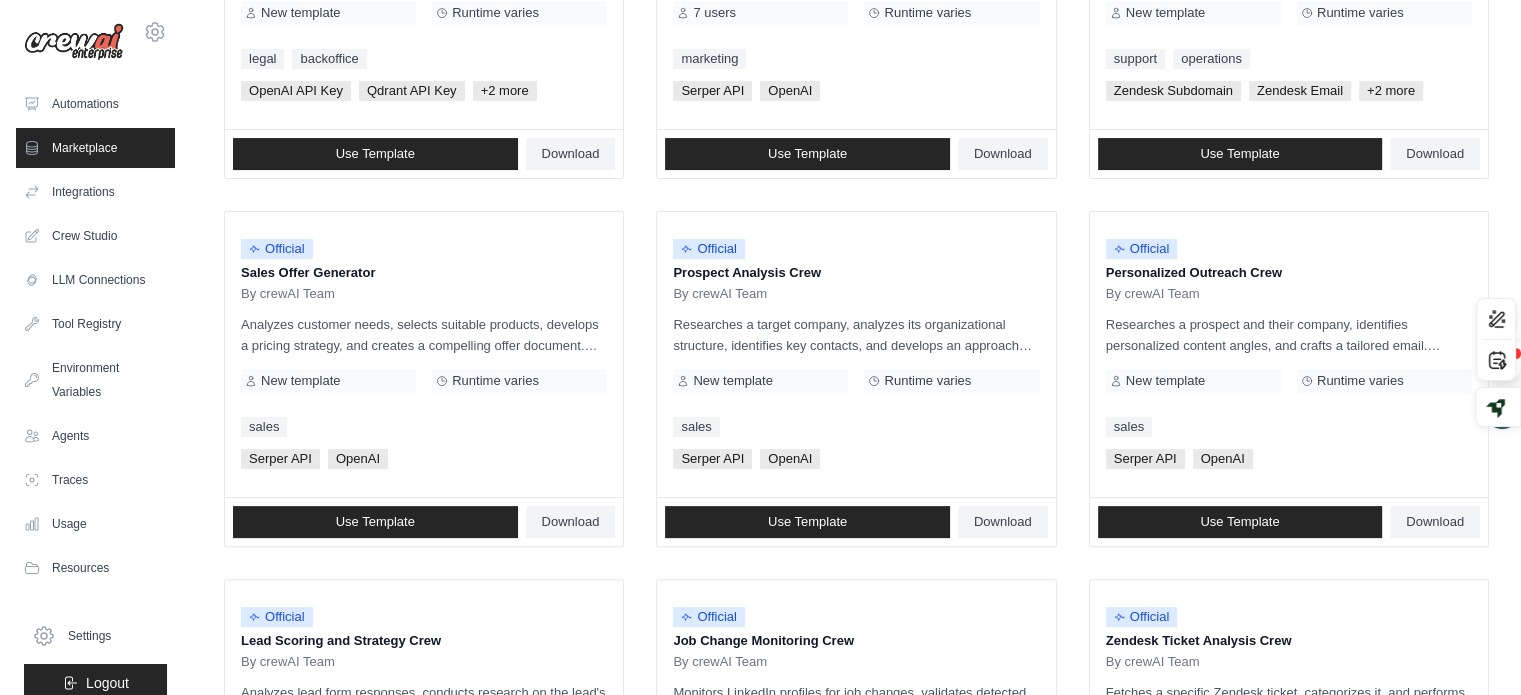 scroll, scrollTop: 0, scrollLeft: 0, axis: both 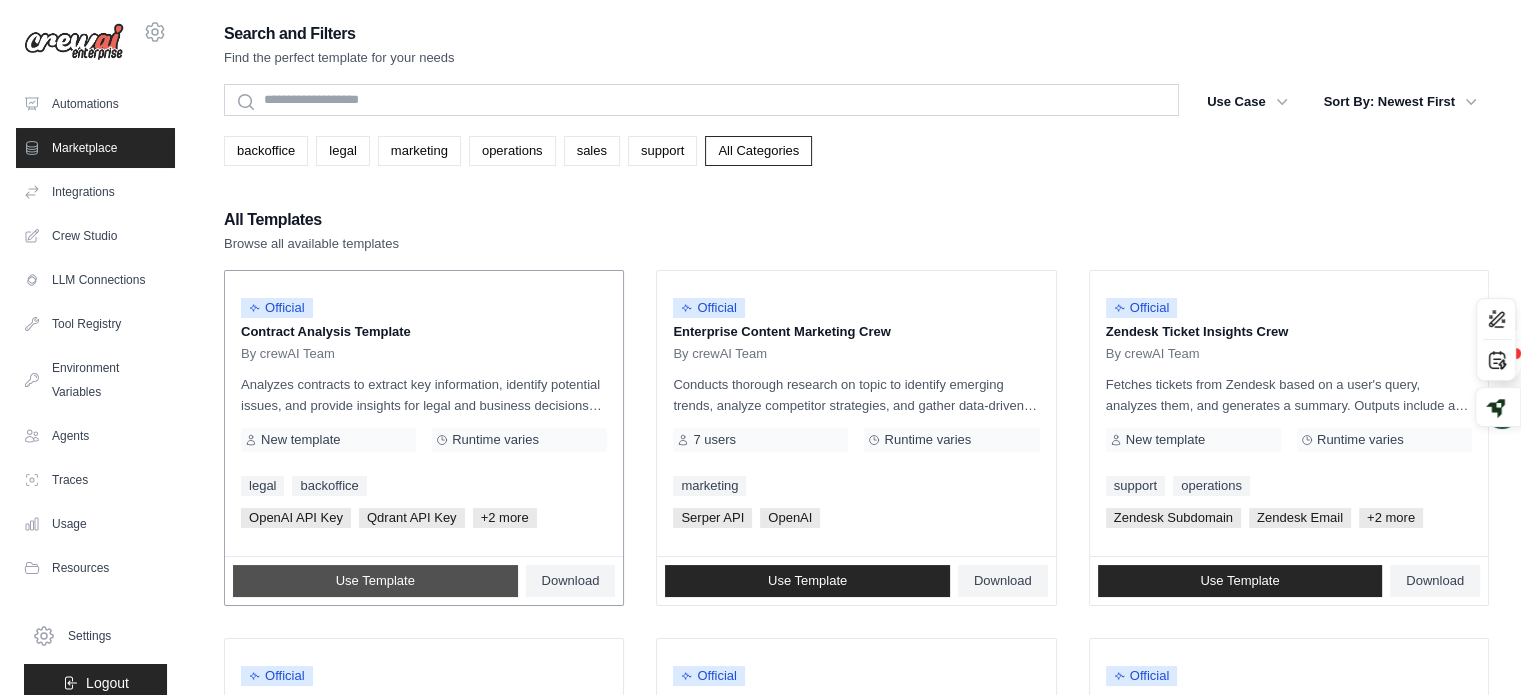 click on "Use Template" at bounding box center [375, 581] 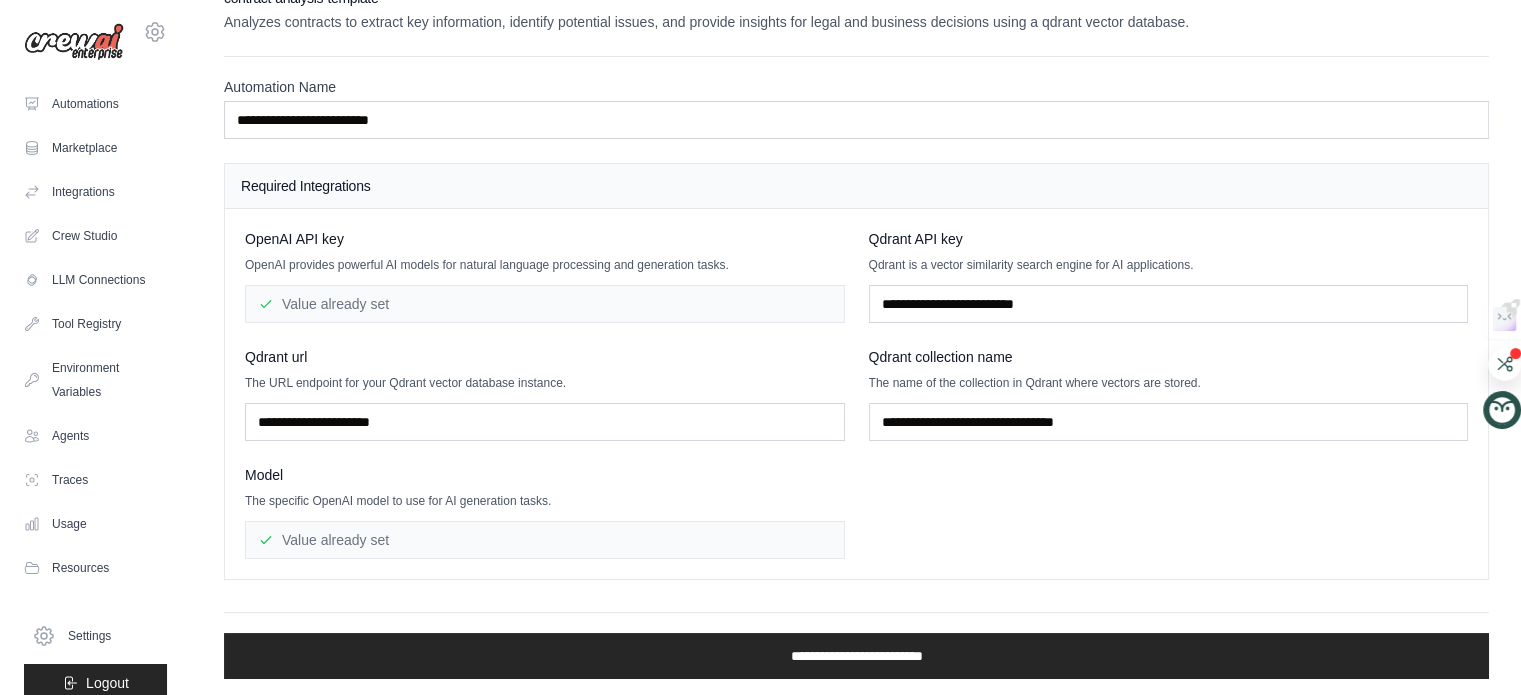 scroll, scrollTop: 0, scrollLeft: 0, axis: both 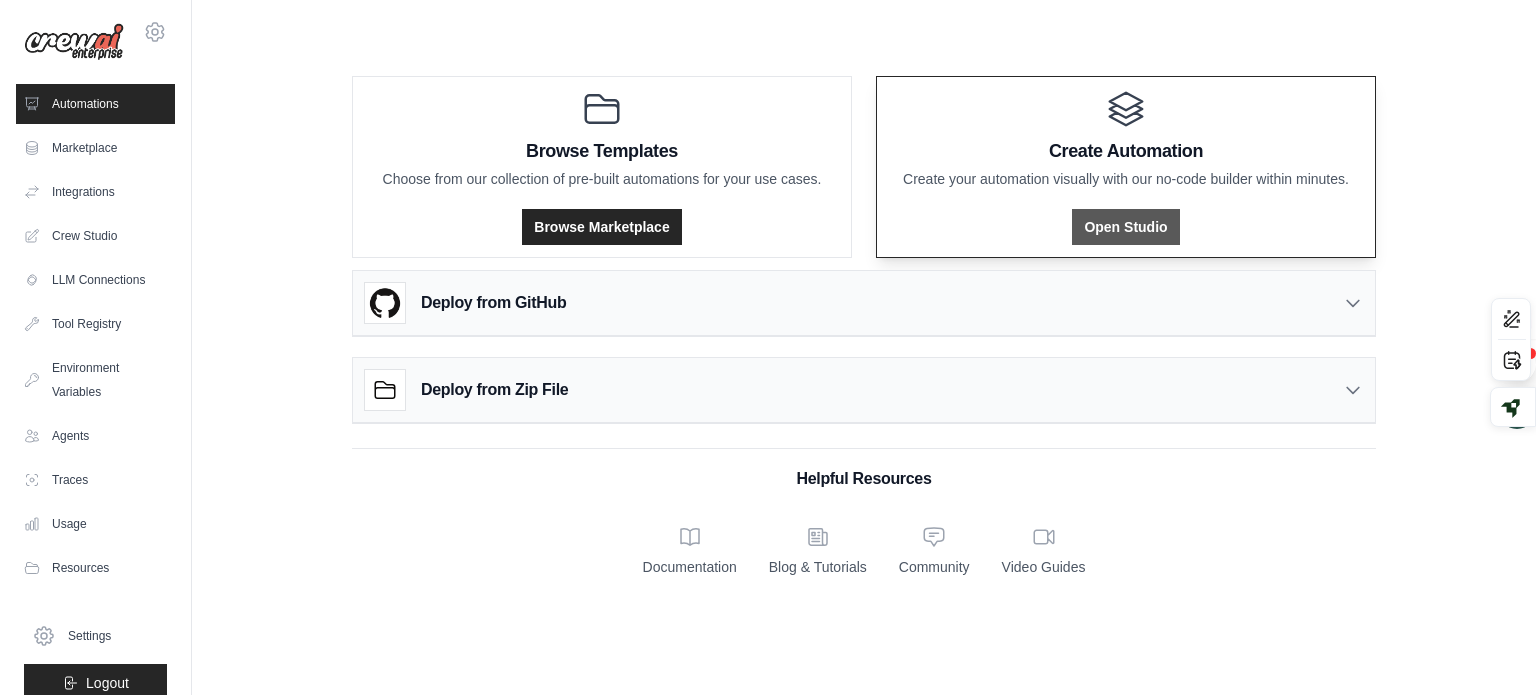 click on "Open Studio" at bounding box center (1125, 227) 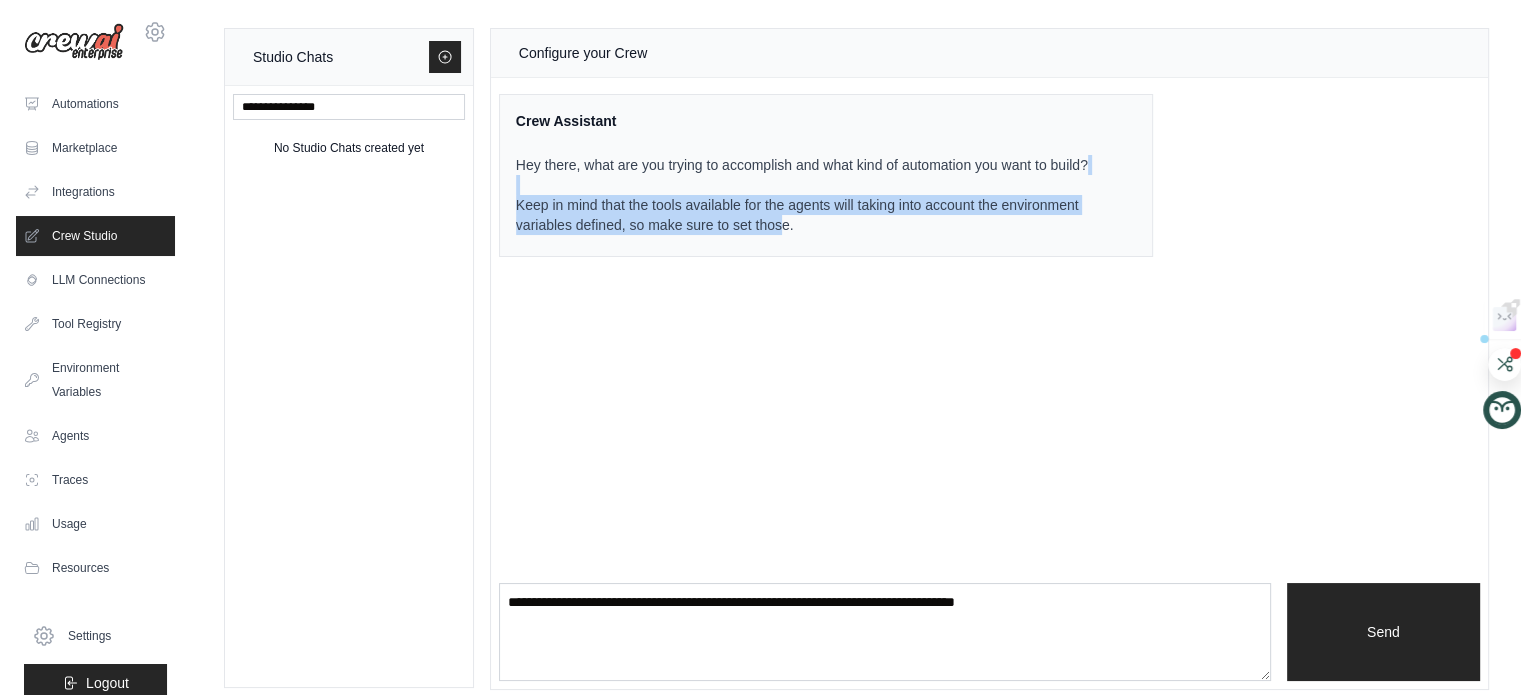 drag, startPoint x: 783, startPoint y: 227, endPoint x: 548, endPoint y: 188, distance: 238.21419 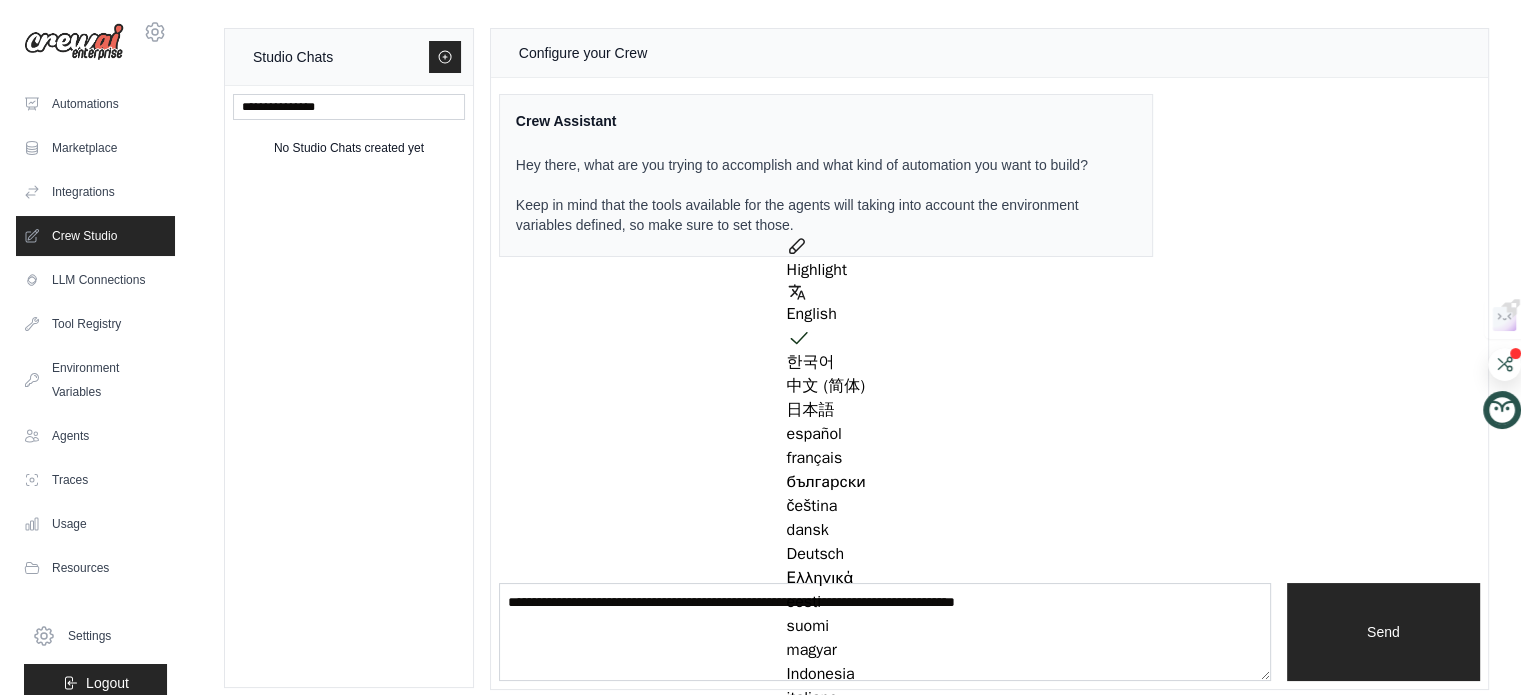 click on "Configure your Crew Crew Assistant Hey there, what are you trying to accomplish and what kind of automation you want to build? Keep in mind that the tools available for the agents will taking into account the environment variables defined, so make sure to set those. Send" at bounding box center (989, 359) 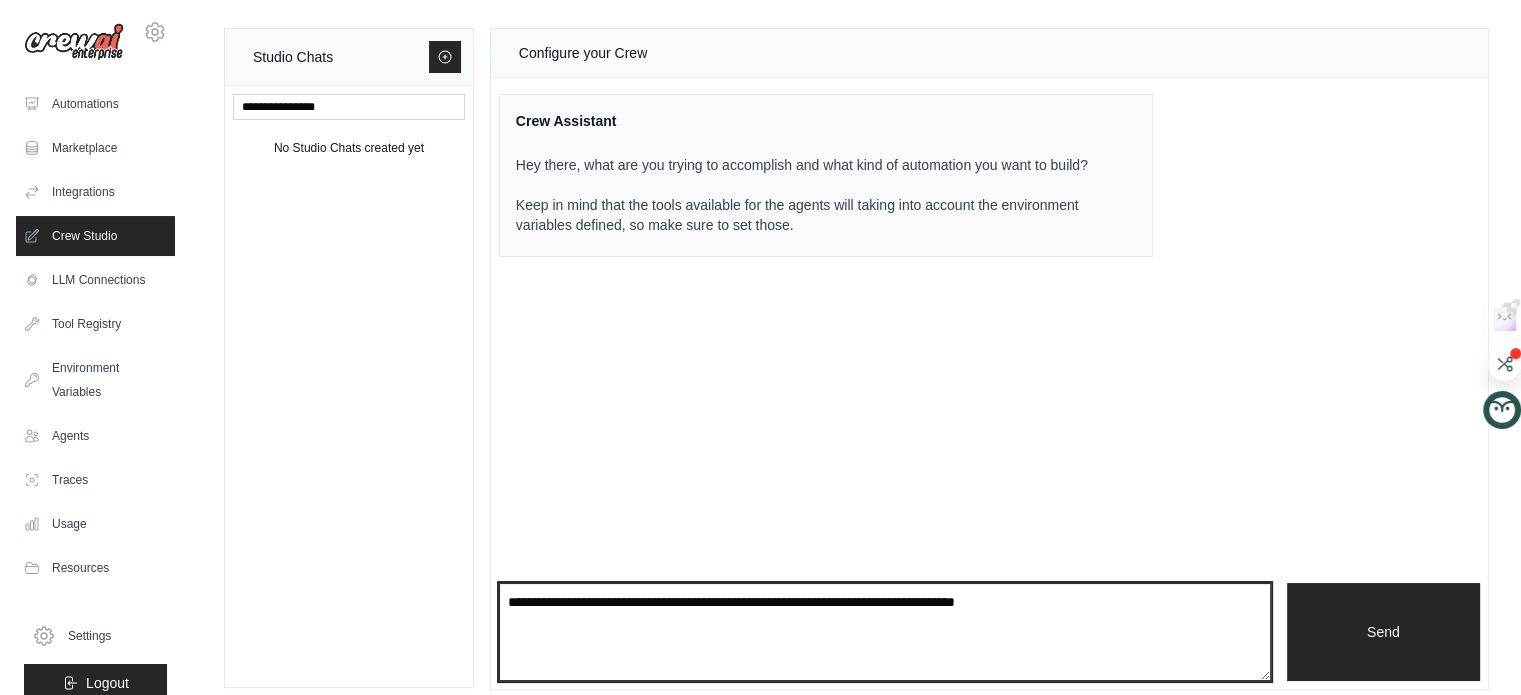 drag, startPoint x: 1072, startPoint y: 604, endPoint x: 563, endPoint y: 606, distance: 509.00394 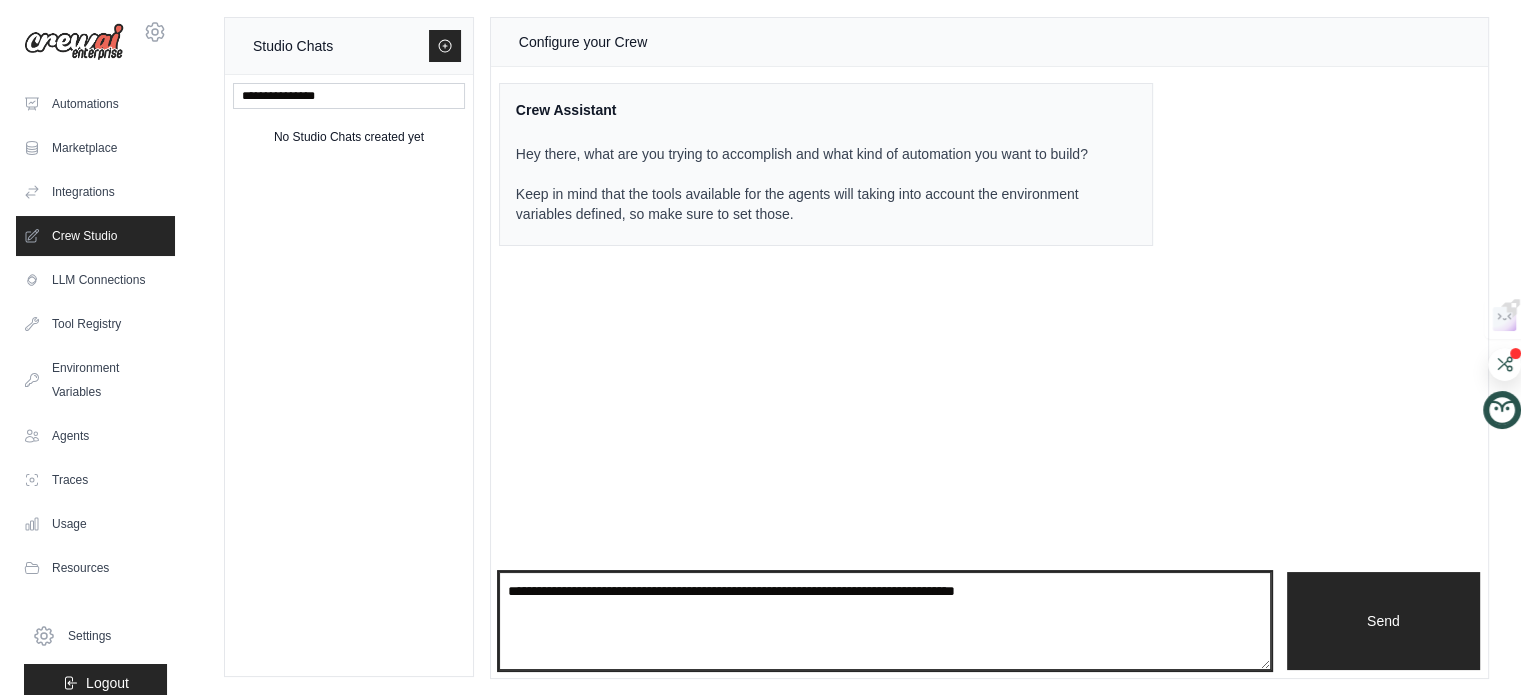 scroll, scrollTop: 15, scrollLeft: 0, axis: vertical 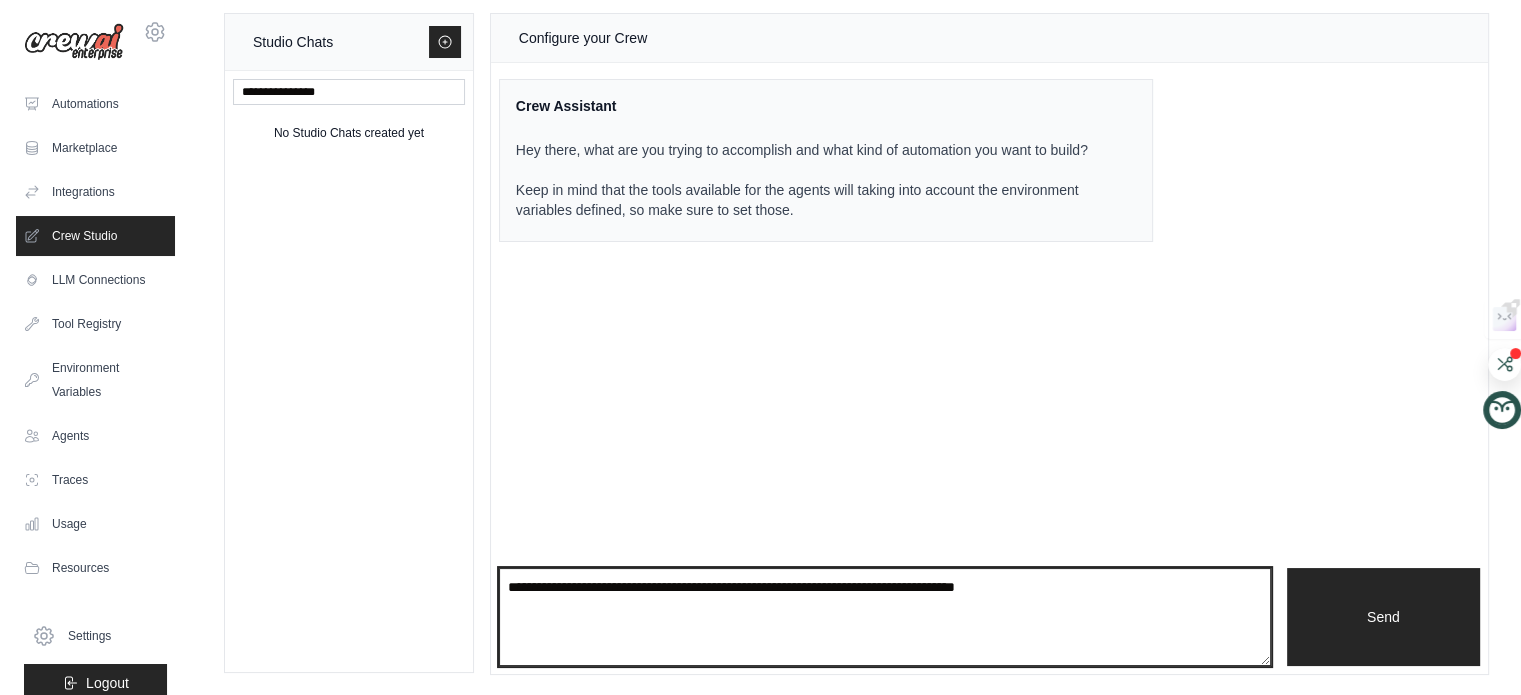click at bounding box center [885, 617] 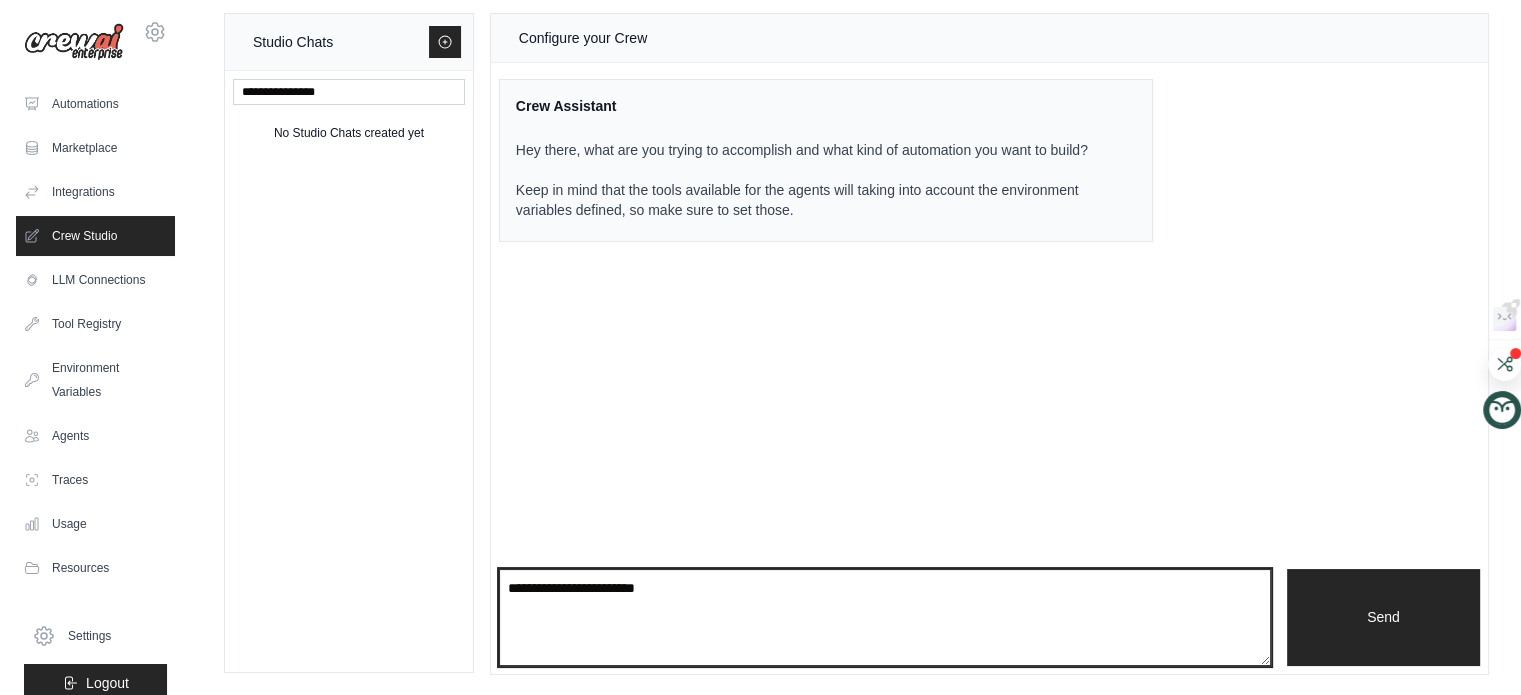 paste on "**********" 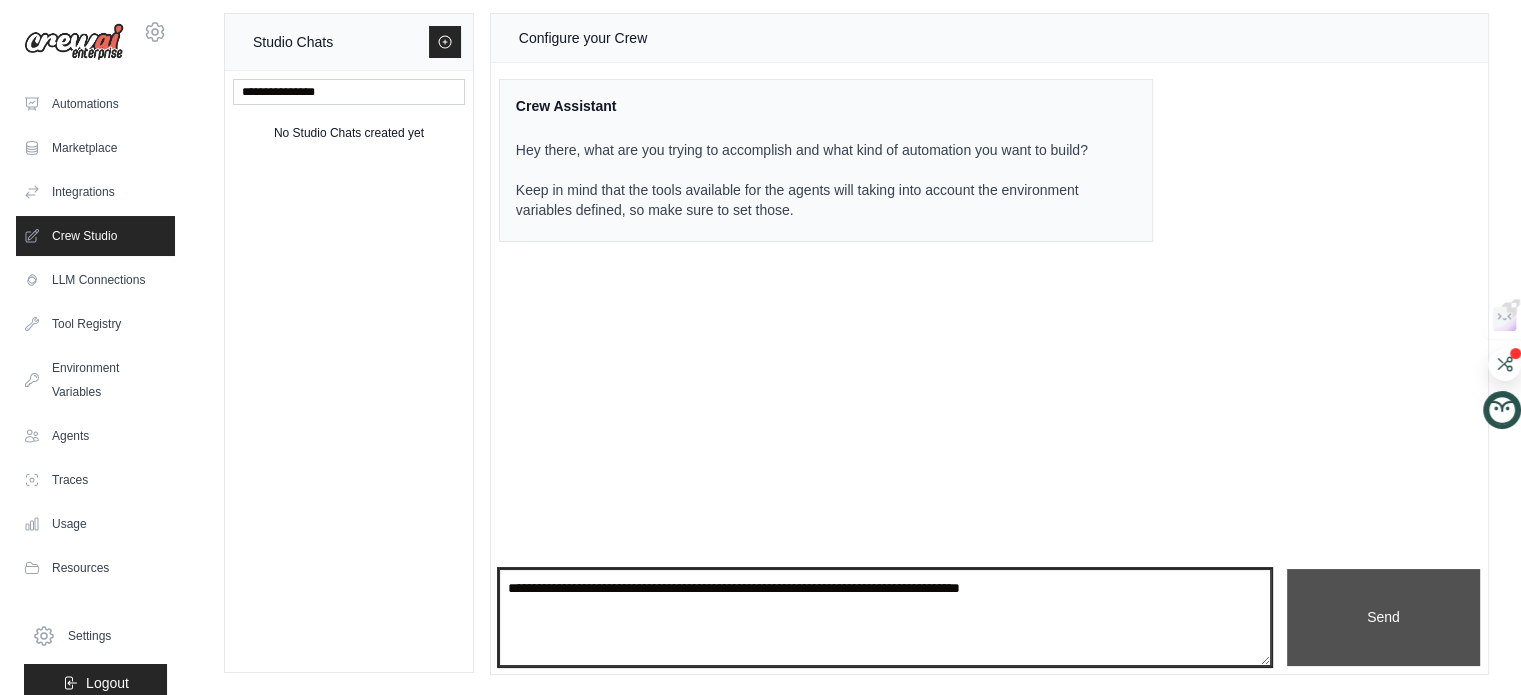 type on "**********" 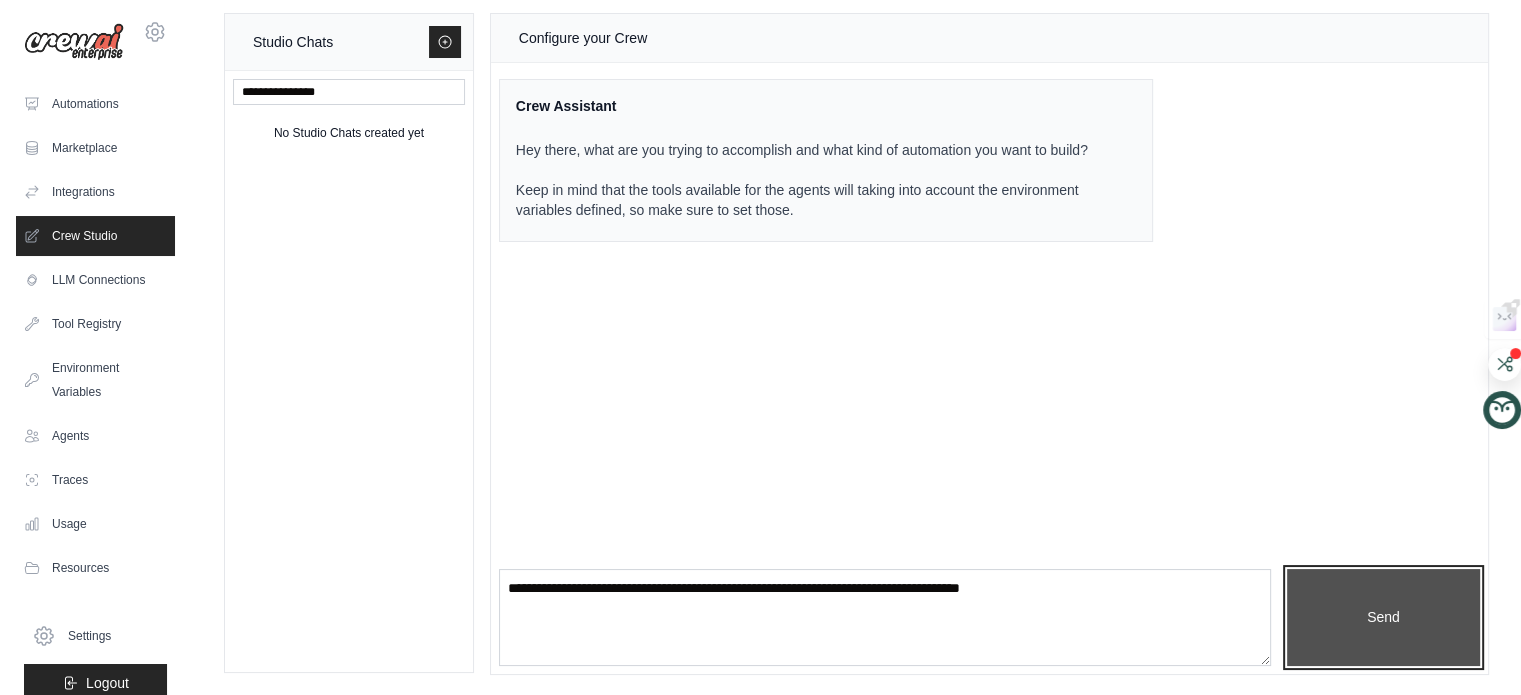 click on "Send" at bounding box center [1383, 618] 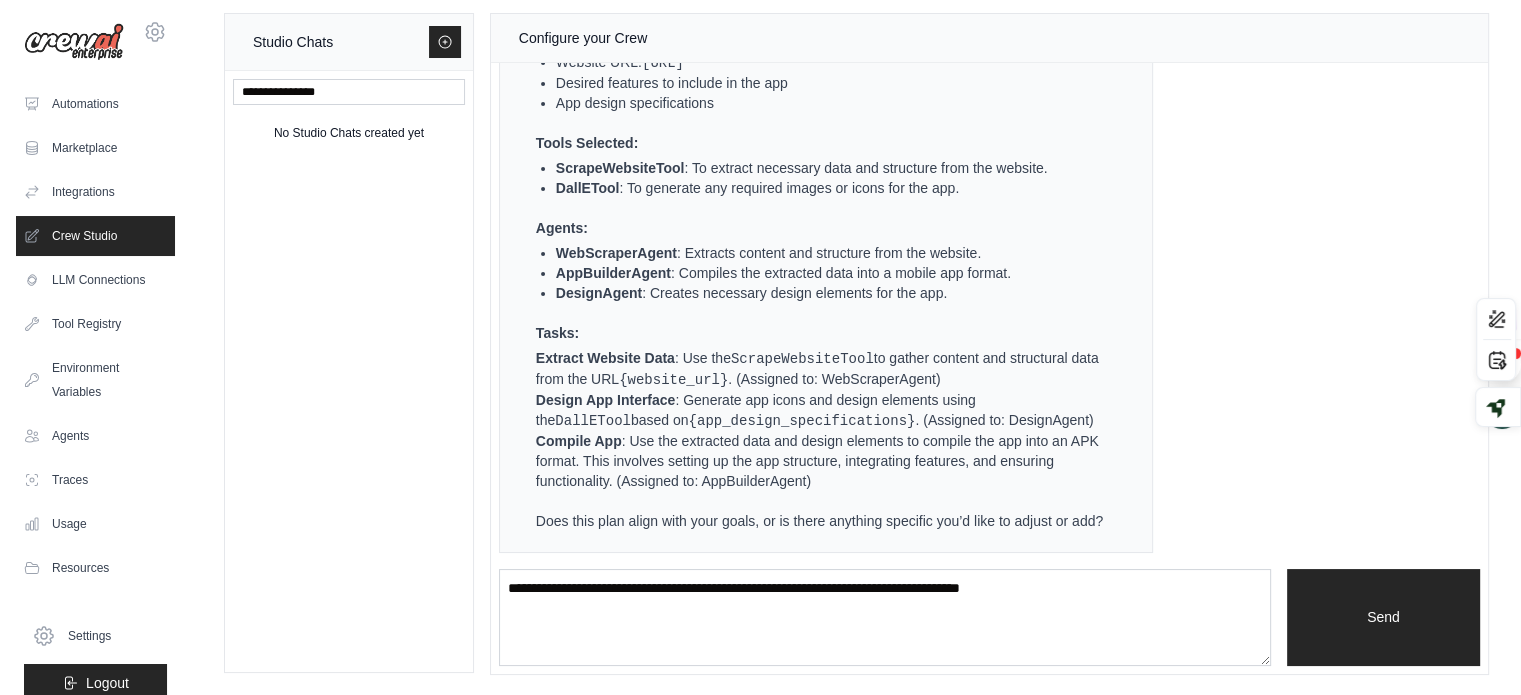 scroll, scrollTop: 604, scrollLeft: 0, axis: vertical 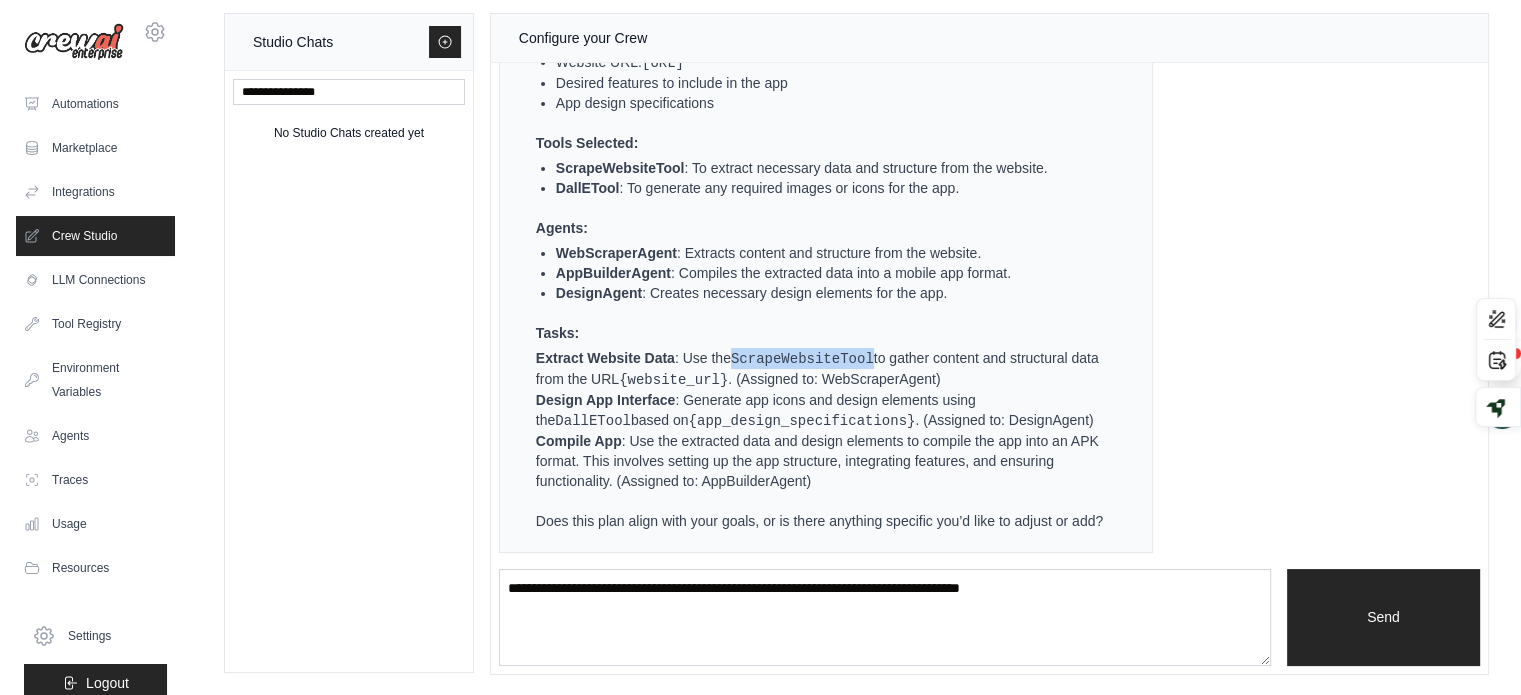 drag, startPoint x: 735, startPoint y: 341, endPoint x: 864, endPoint y: 340, distance: 129.00388 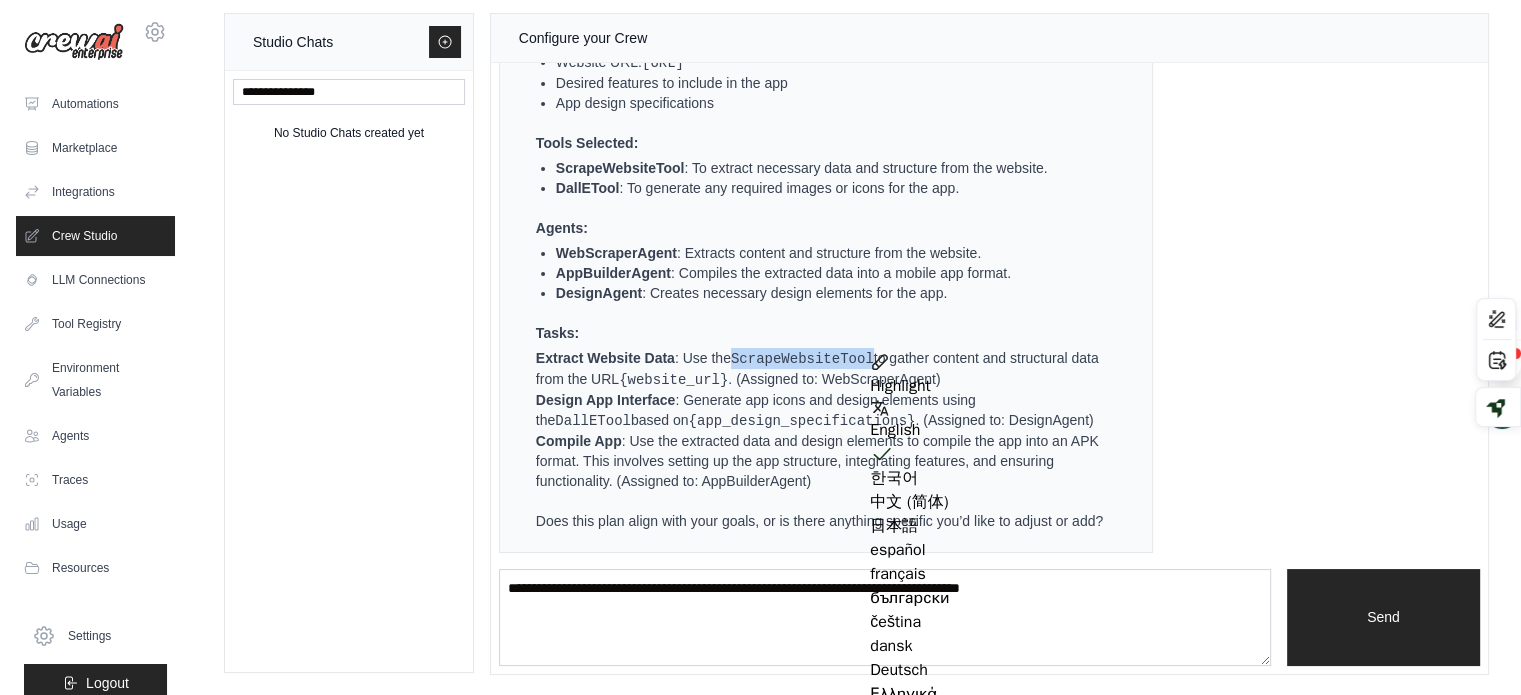 copy on "ScrapeWebsiteTool" 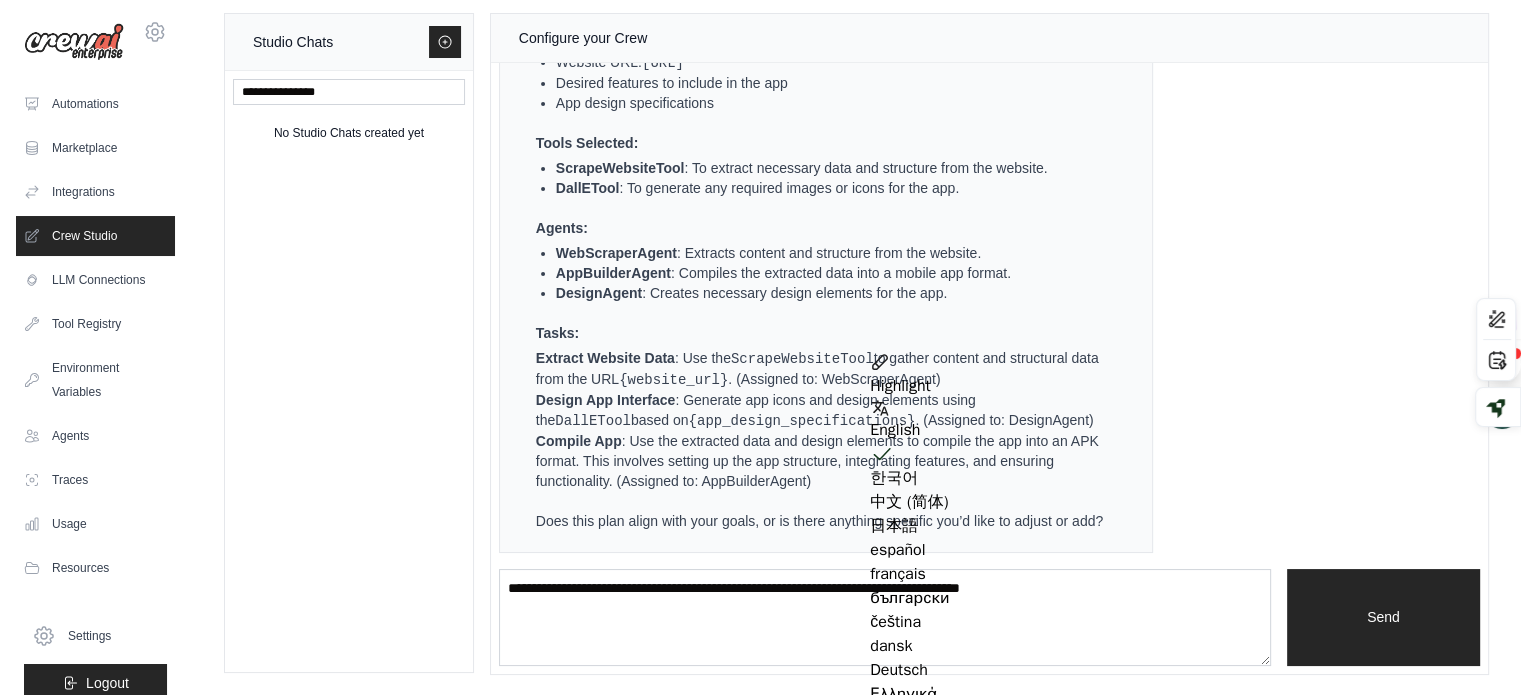 click on "Crew Assistant To create an APK file from a website URL, you would typically need to develop a mobile application that encapsulates the functionality of the website. This process involves several steps, including designing the app interface, implementing the necessary features, and packaging it into an APK file. Here’s how you might approach building an automation to assist with this process using CrewAI:
Automation Plan:
Create a mobile application APK from a specified website URL.
Output:
An APK file that provides the functionality of the specified website.
Inputs:
Website URL:  [URL] Desired features to include in the app App design specifications
Tools Selected:
ScrapeWebsiteTool : To extract necessary data and structure from the website. DallETool : To generate any required images or icons for the app.
Agents:
WebScraperAgent : Extracts content and structure from the website. AppBuilderAgent DesignAgent
Tasks:" at bounding box center (826, 159) 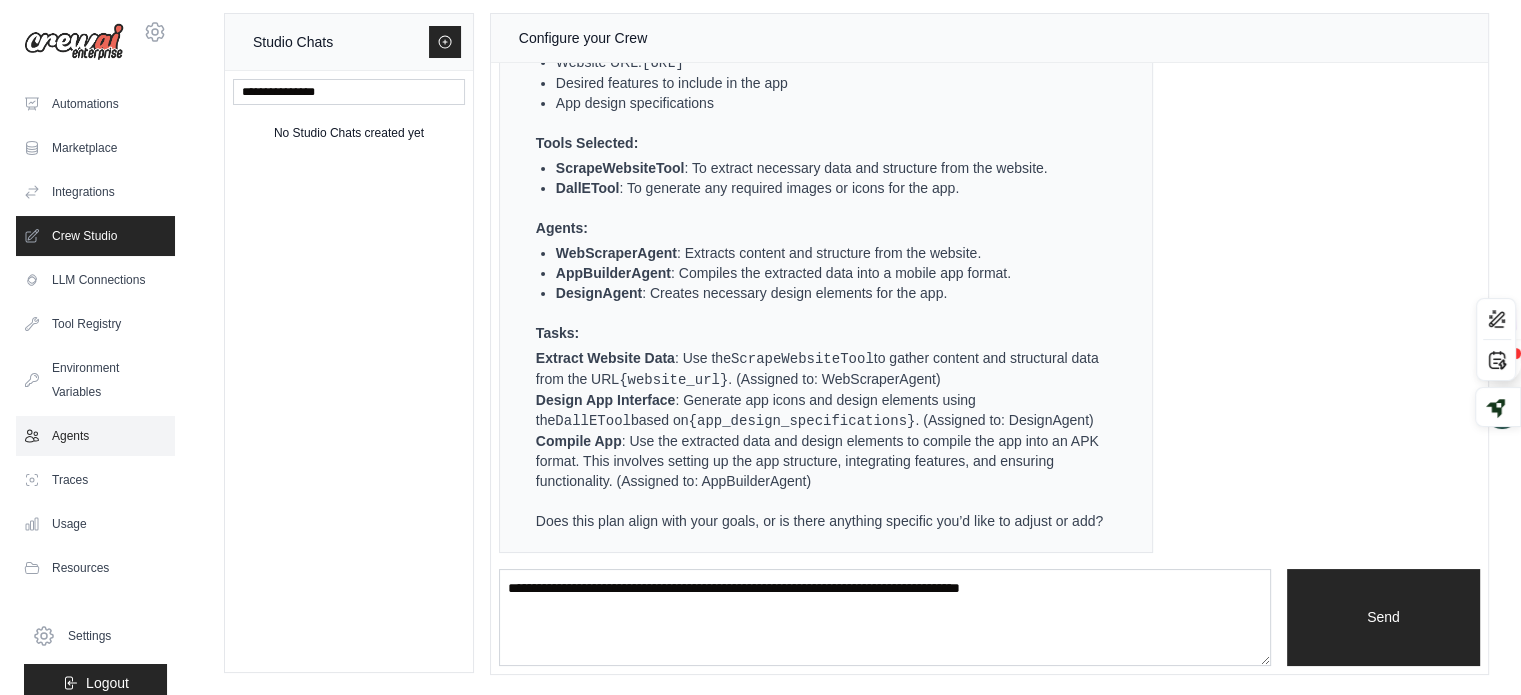 click on "Agents" at bounding box center [95, 436] 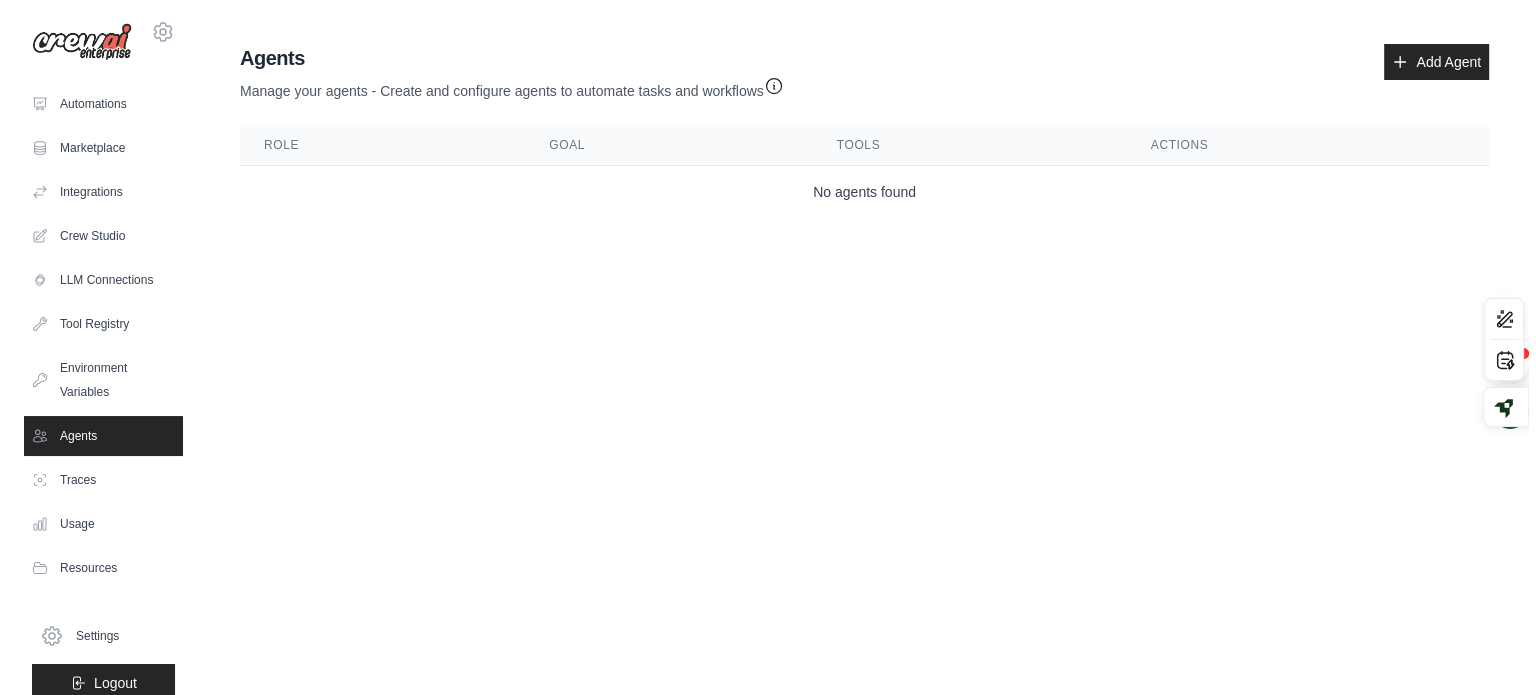 scroll, scrollTop: 0, scrollLeft: 0, axis: both 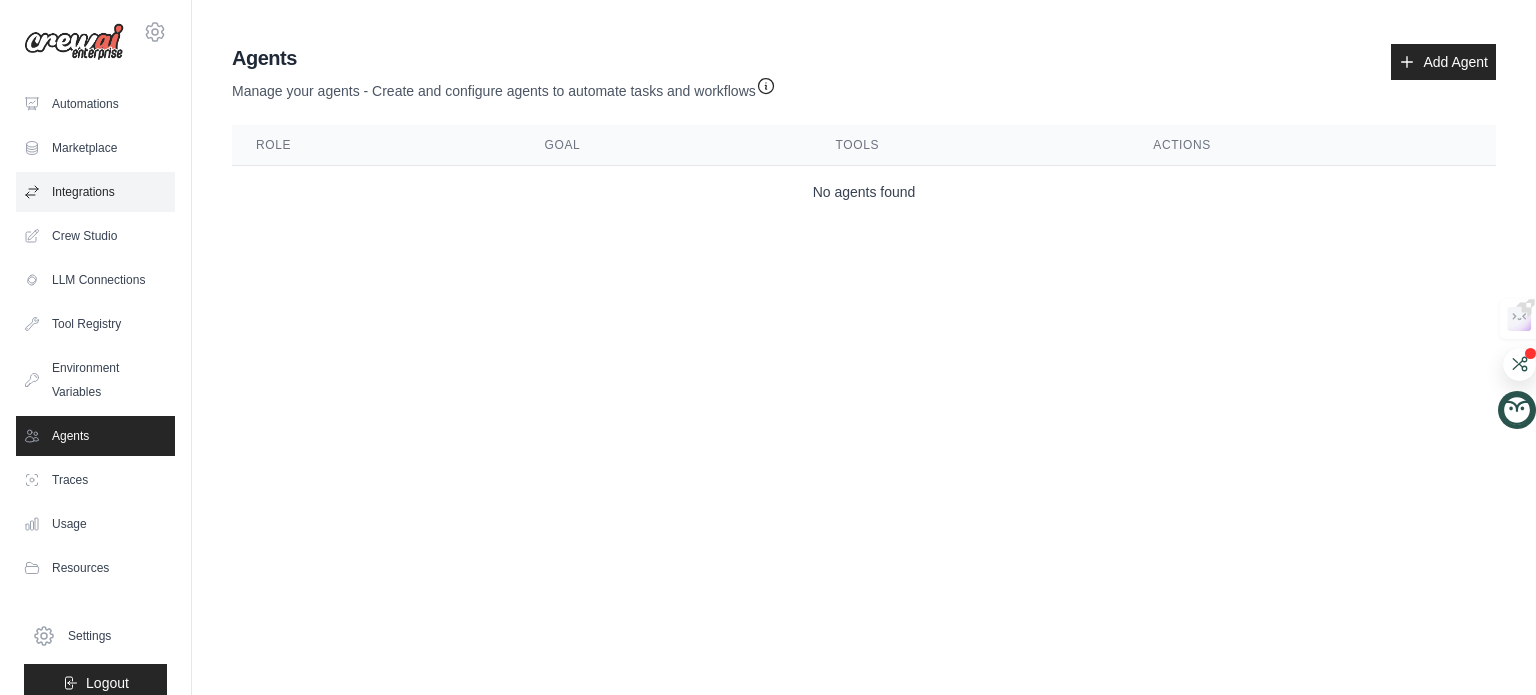 click on "Integrations" at bounding box center (95, 192) 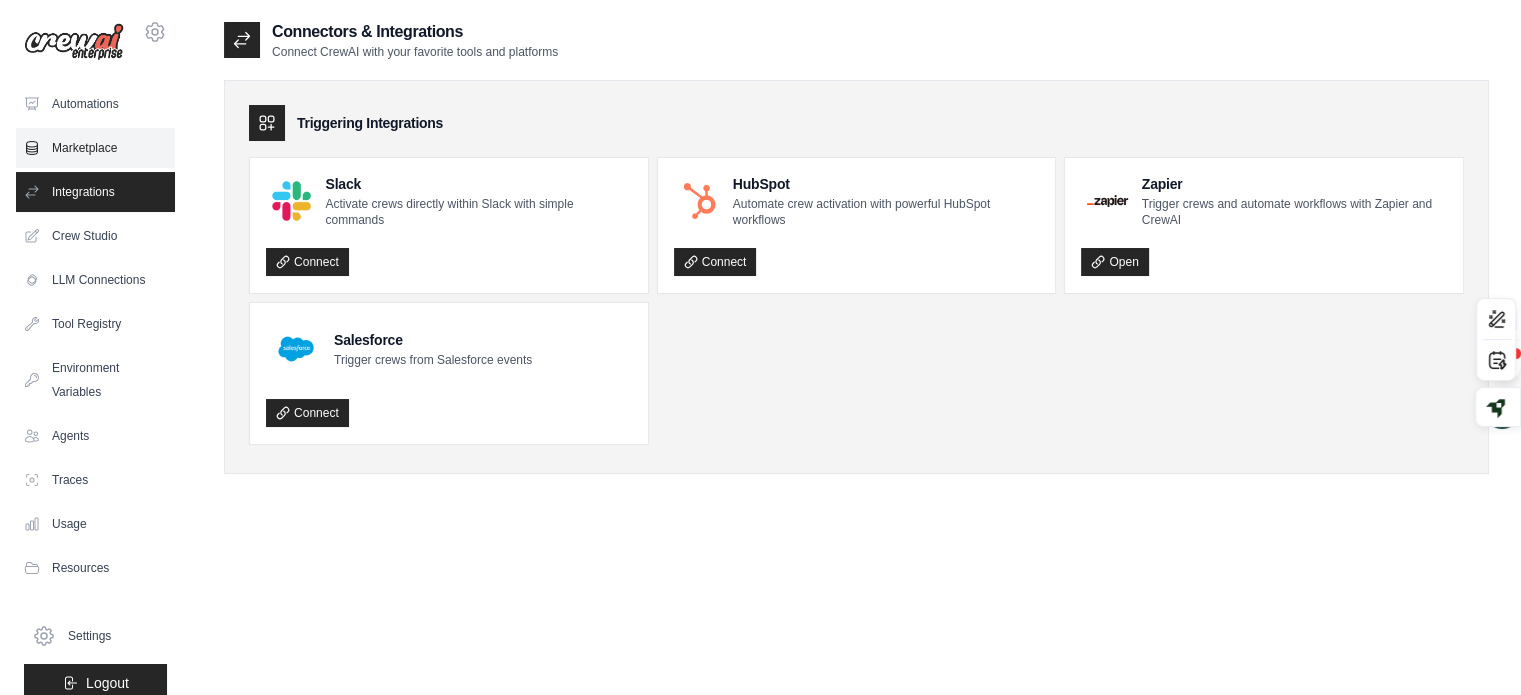 click on "Marketplace" at bounding box center (95, 148) 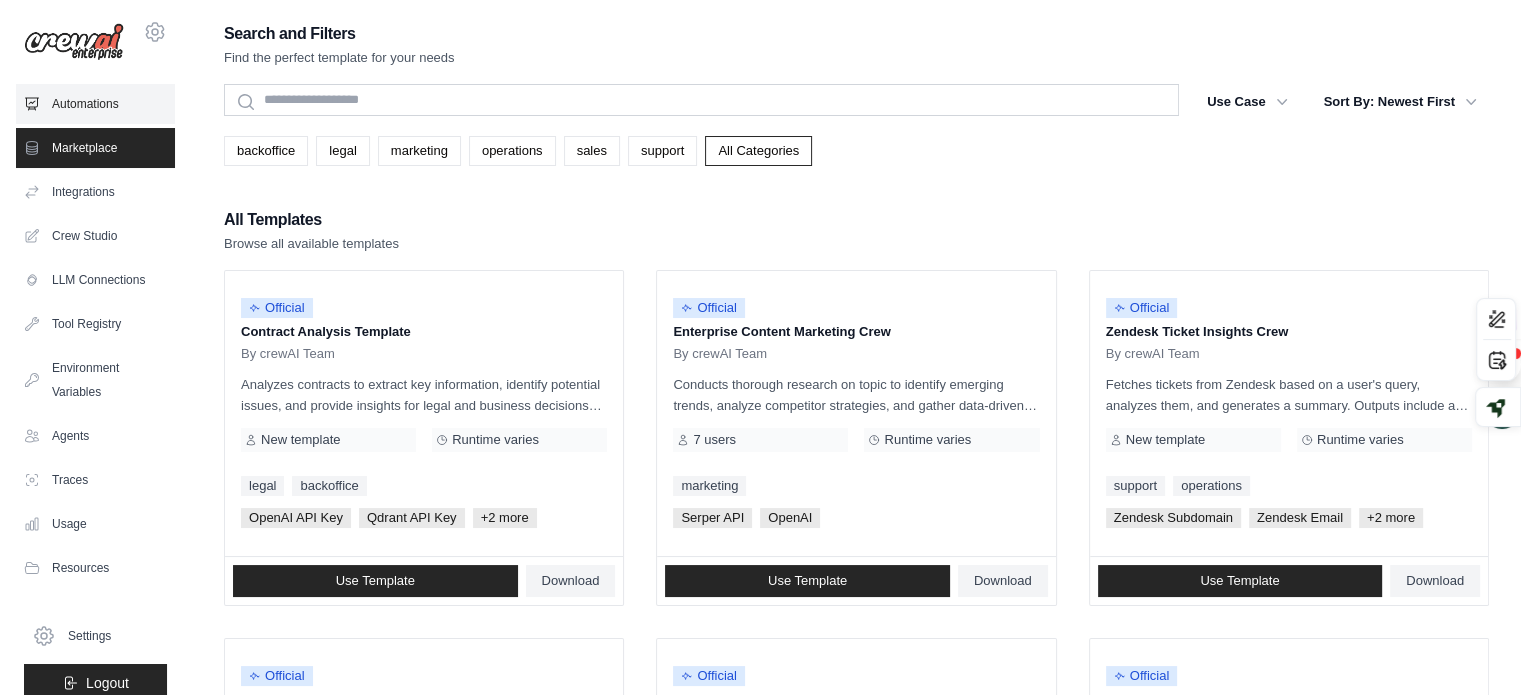 click on "Automations" at bounding box center [95, 104] 